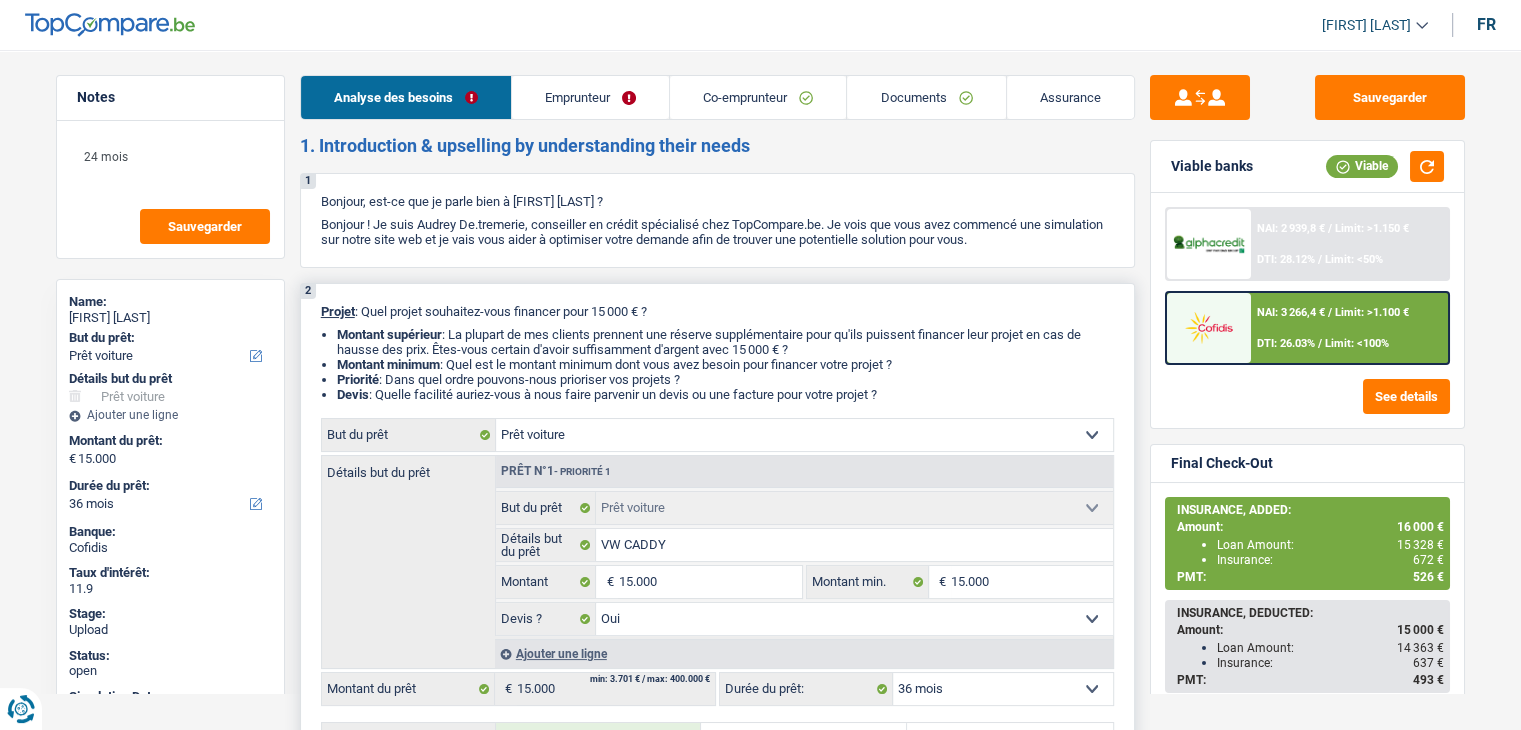 scroll, scrollTop: 140, scrollLeft: 0, axis: vertical 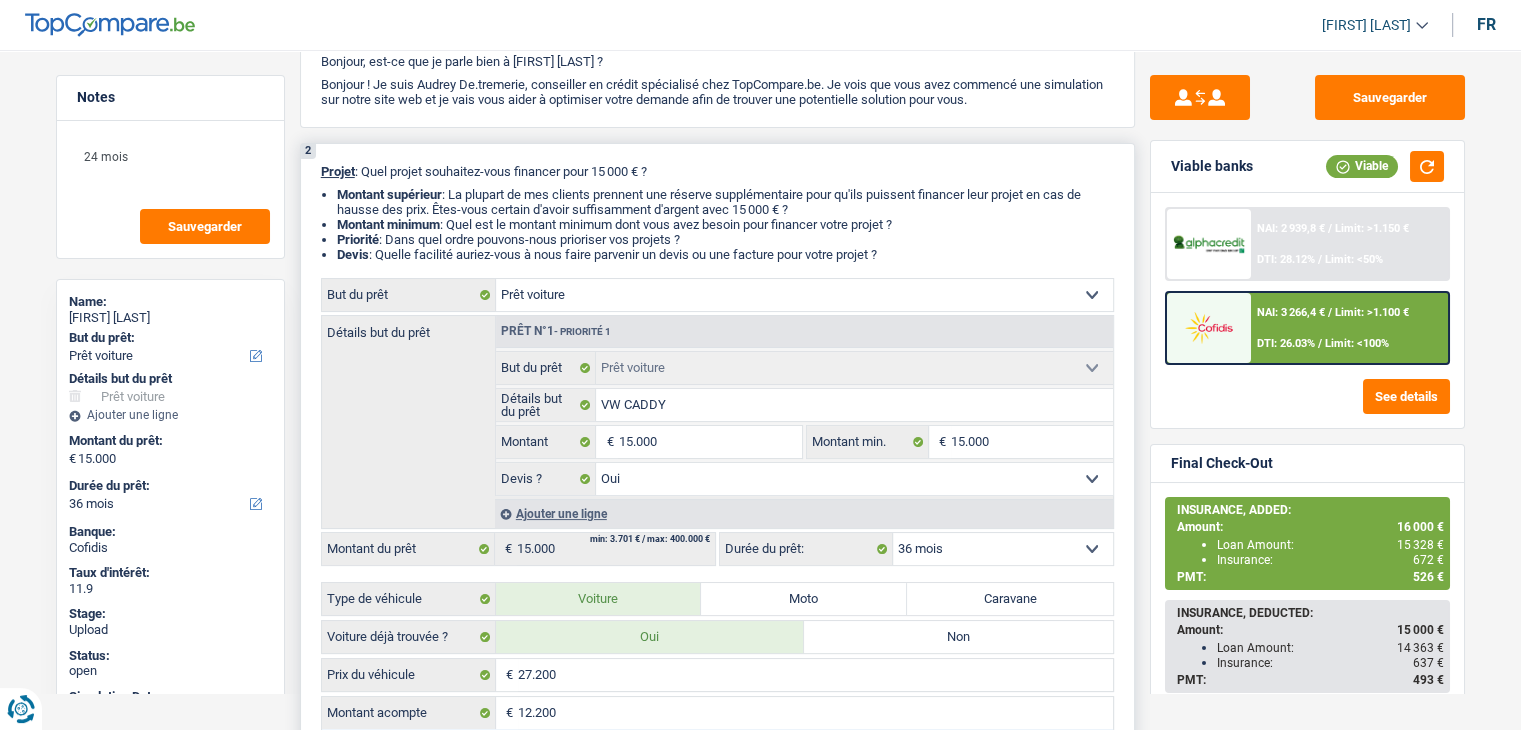 click on "Ajouter une ligne" at bounding box center [804, 513] 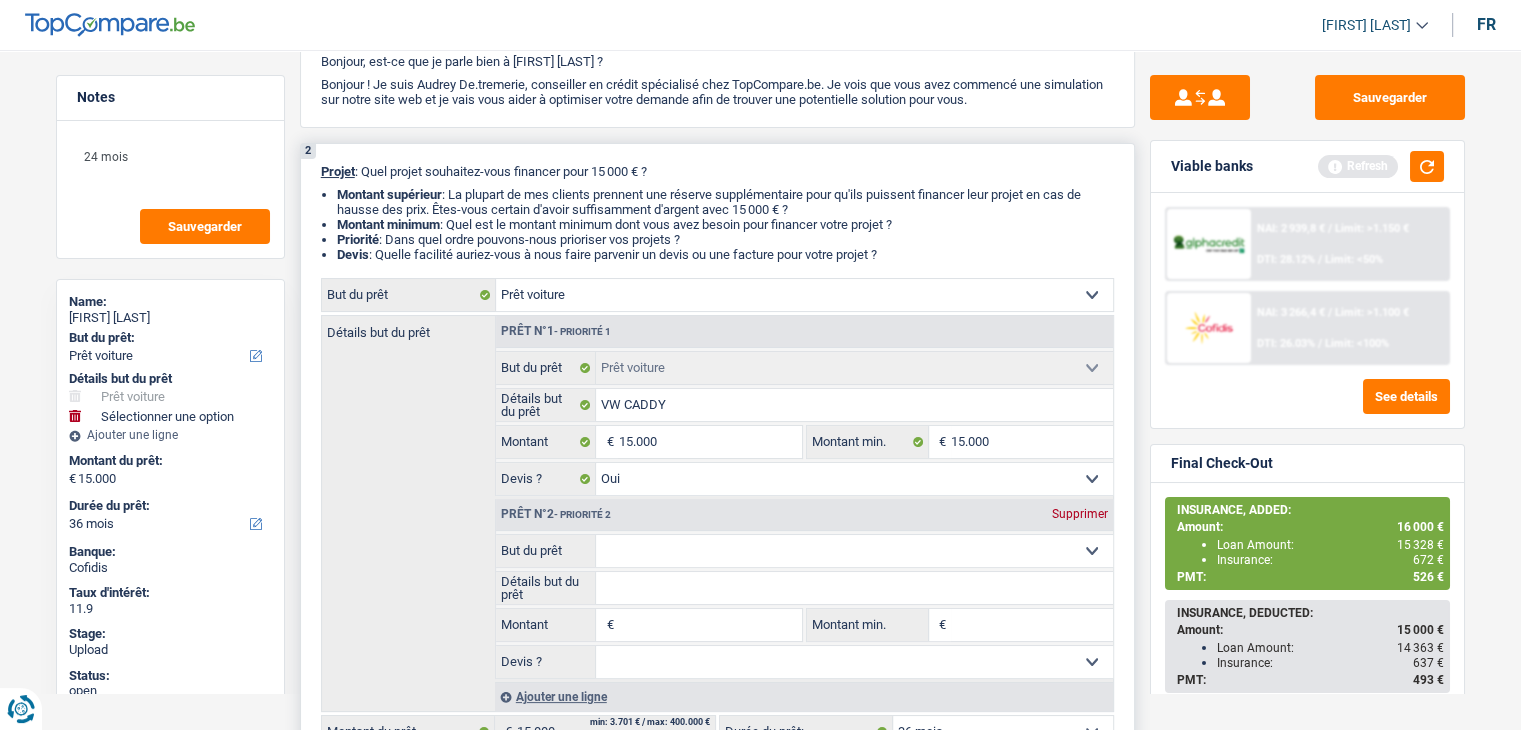 click on "Confort maison: meubles, textile, peinture, électroménager, outillage non-professionnel Hifi, multimédia, gsm, ordinateur Aménagement: frais d'installation, déménagement Evénement familial: naissance, mariage, divorce, communion, décès Frais médicaux Frais d'études Frais permis de conduire Loisirs: voyage, sport, musique Rafraîchissement: petits travaux maison et jardin Frais judiciaires Réparation voiture Prêt rénovation (non disponible pour les non-propriétaires) Prêt énergie (non disponible pour les non-propriétaires) Prêt voiture Taxes, impôts non professionnels Rénovation bien à l'étranger Dettes familiales Assurance Autre
Sélectionner une option" at bounding box center [854, 551] 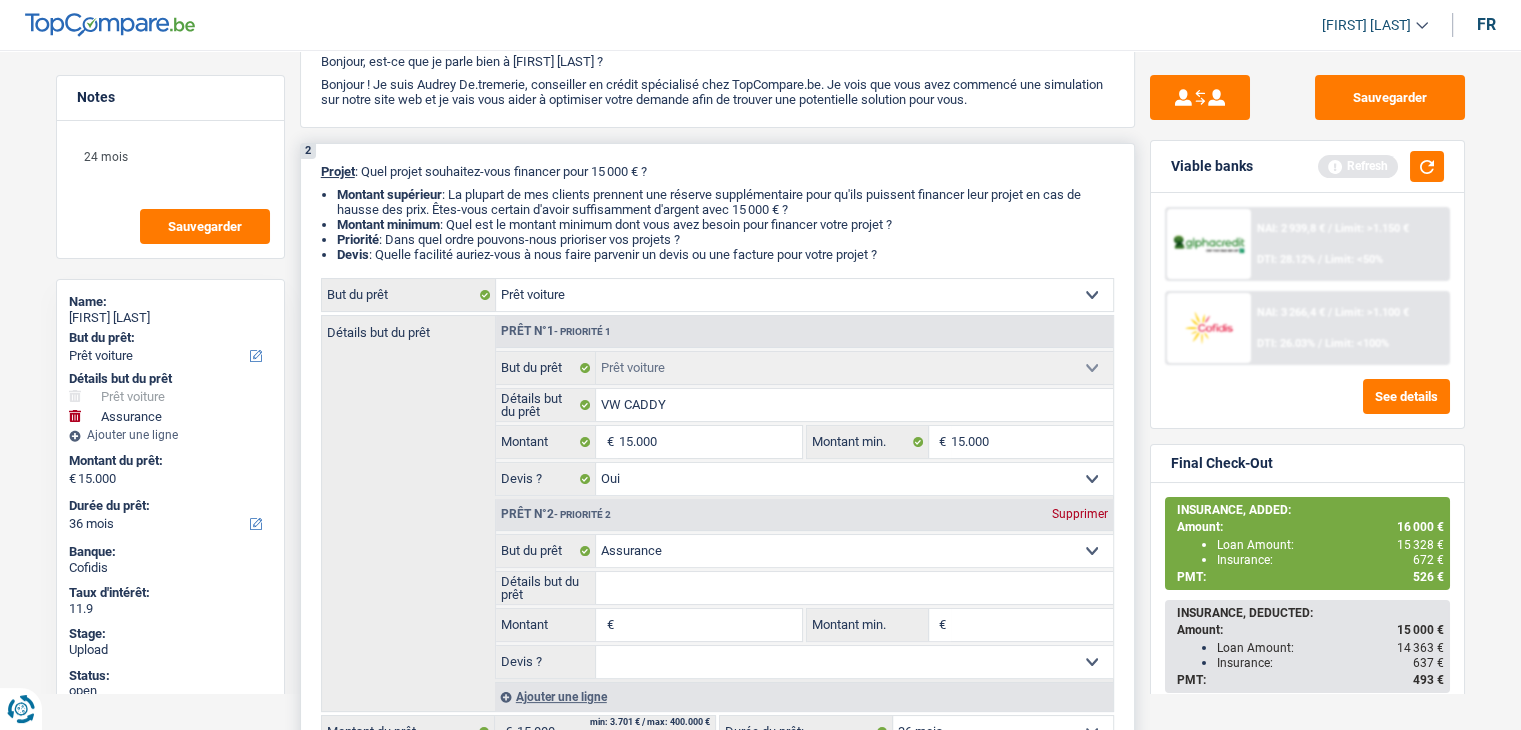 click on "Montant" at bounding box center [709, 625] 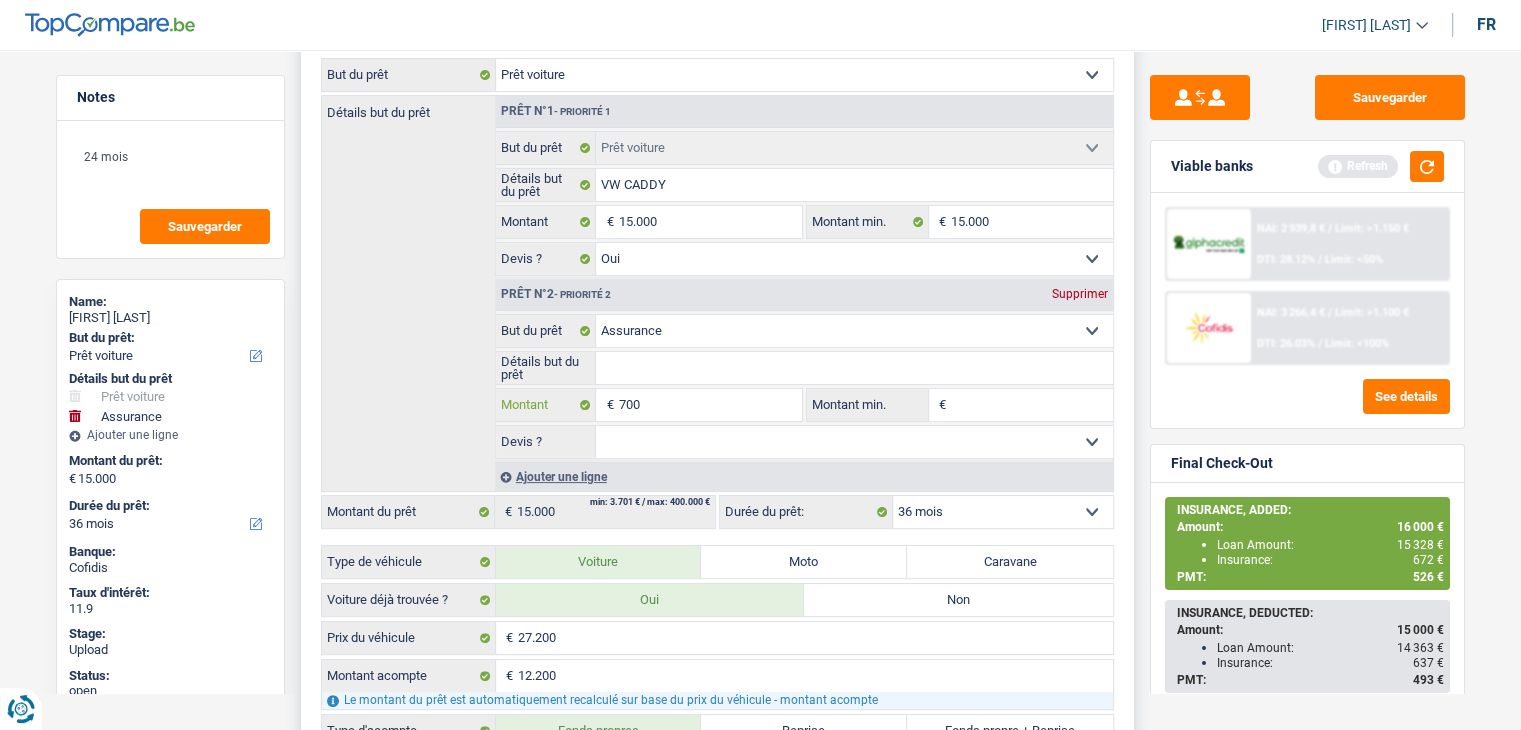 scroll, scrollTop: 362, scrollLeft: 0, axis: vertical 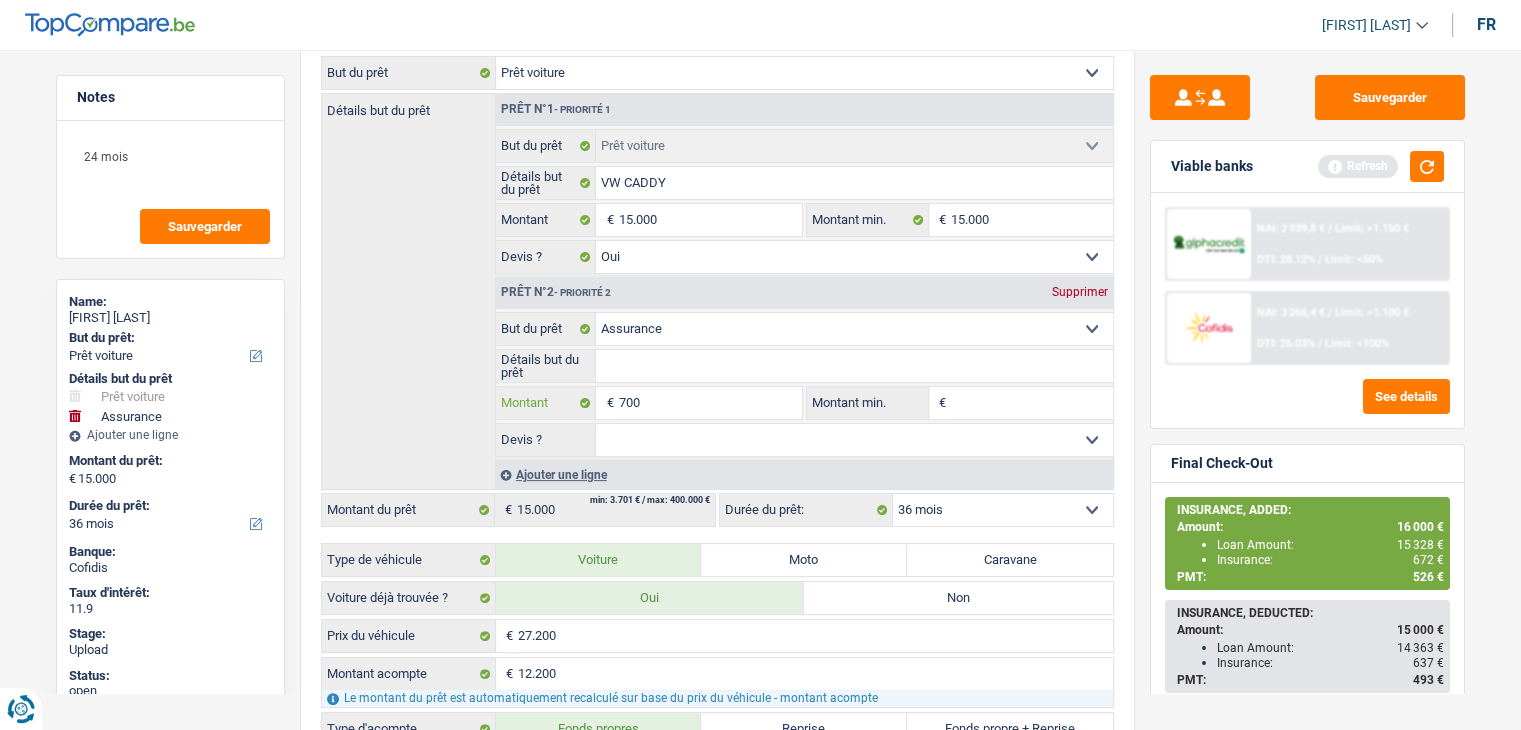 type on "700" 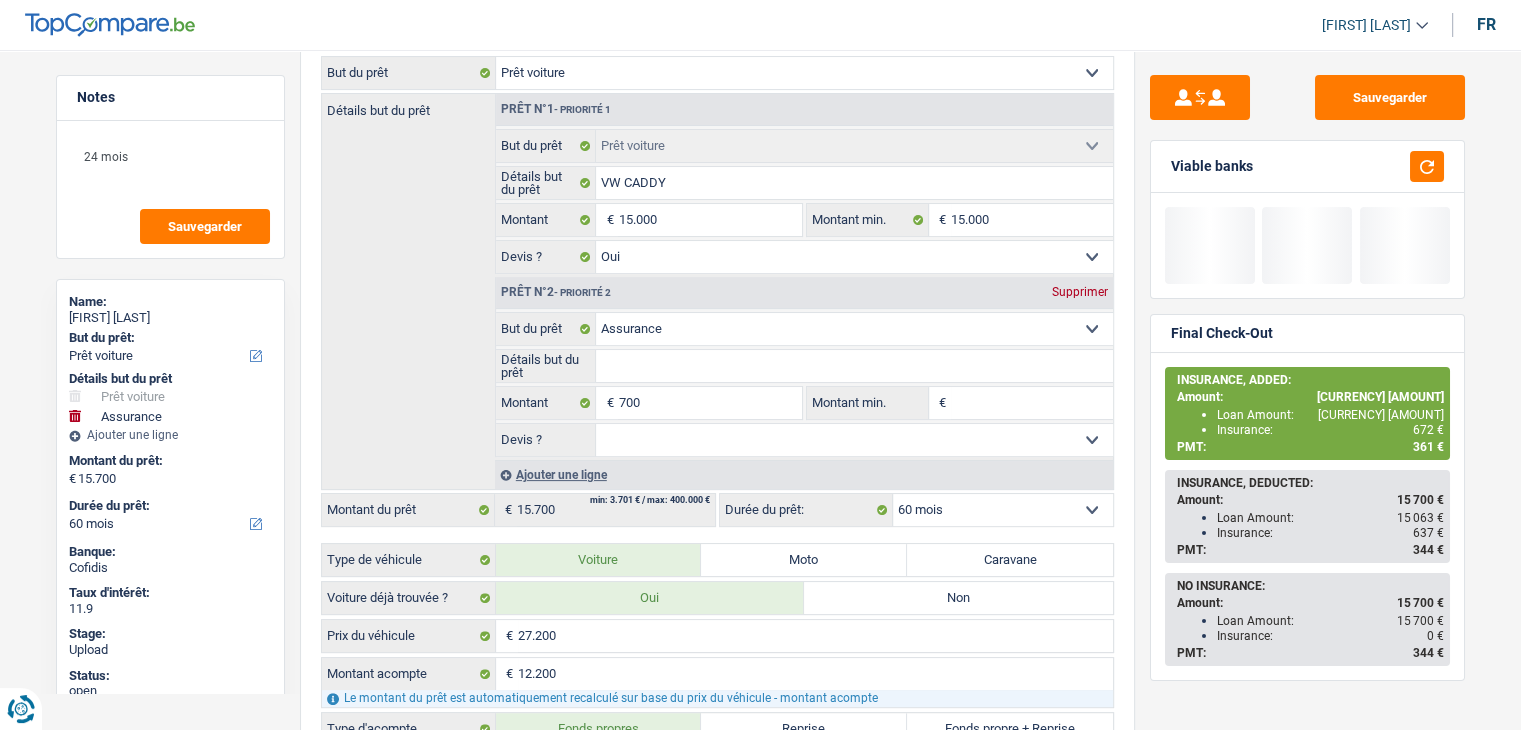 click on "Amount: [CURRENCY] [AMOUNT]
Loan Amount: [CURRENCY] [AMOUNT]
Insurance: [CURRENCY] [AMOUNT]
PMT: [CURRENCY] [AMOUNT]
Amount: [CURRENCY] [AMOUNT]
Loan Amount: [CURRENCY] [AMOUNT]
Insurance: [CURRENCY] [AMOUNT]
PMT: [CURRENCY] [AMOUNT]
Amount: [CURRENCY] [AMOUNT]
Loan Amount: [CURRENCY] [AMOUNT]
Insurance: [CURRENCY] [AMOUNT]
PMT: [CURRENCY] [AMOUNT]" at bounding box center [1307, 384] 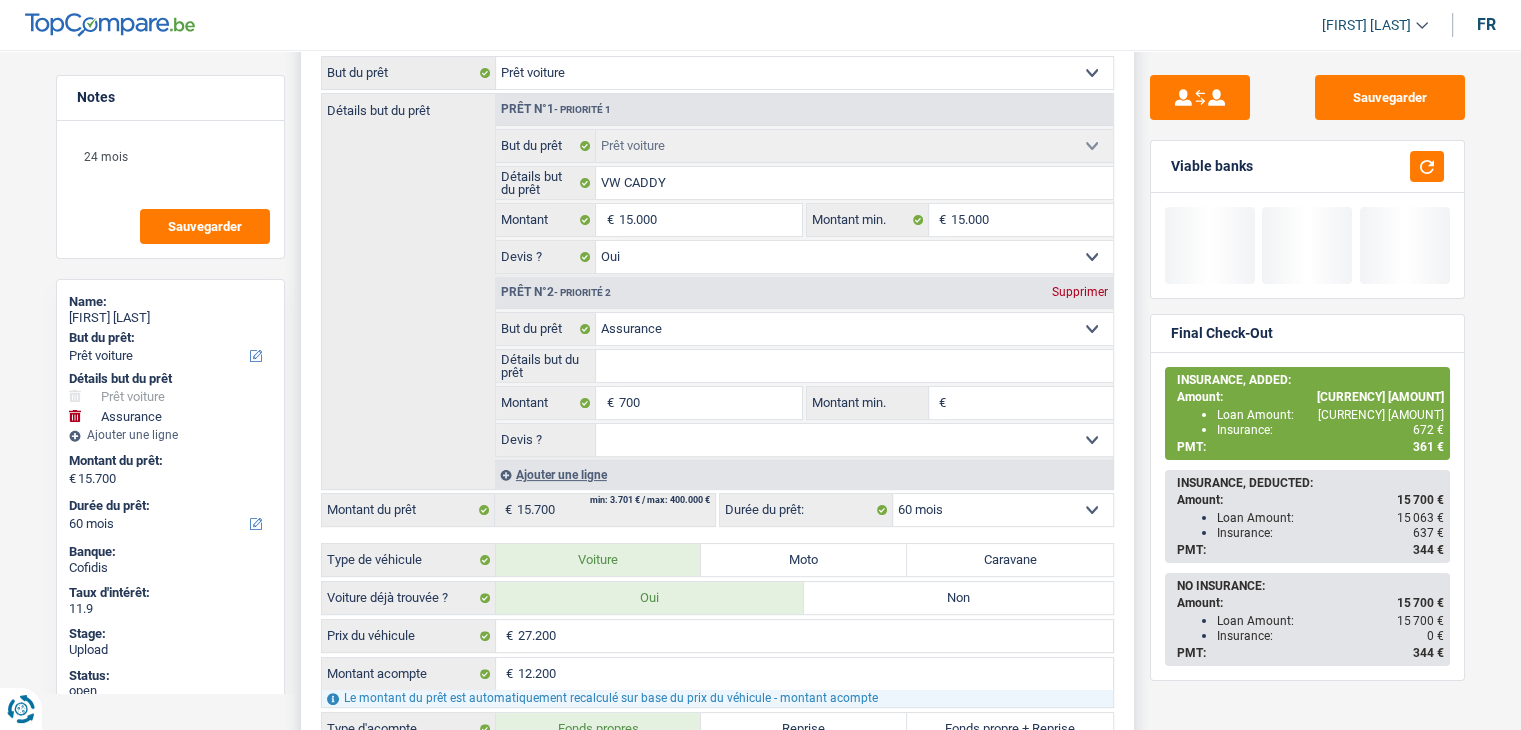 click on "12 mois 18 mois 24 mois 30 mois 36 mois 42 mois 48 mois 60 mois
Sélectionner une option" at bounding box center (1003, 510) 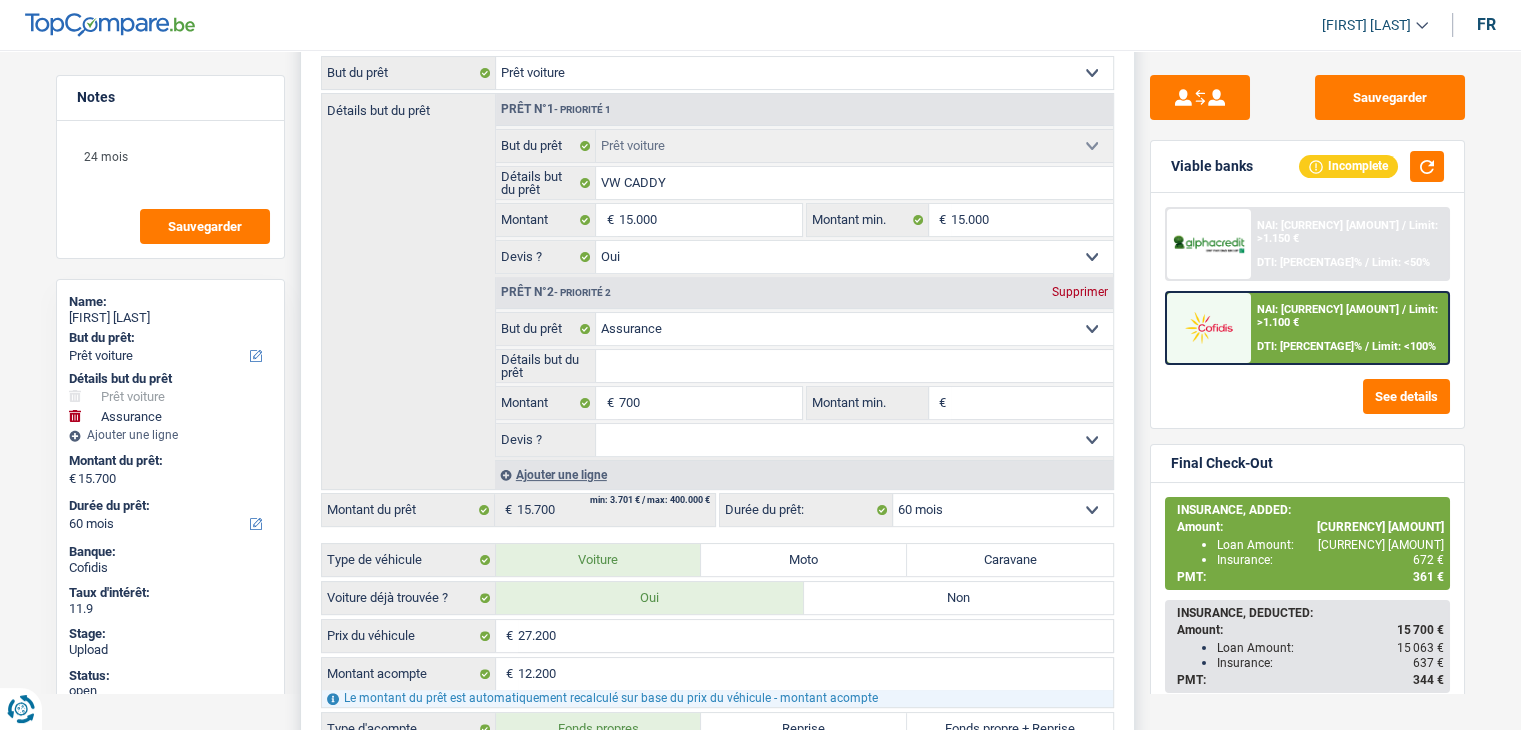 select on "36" 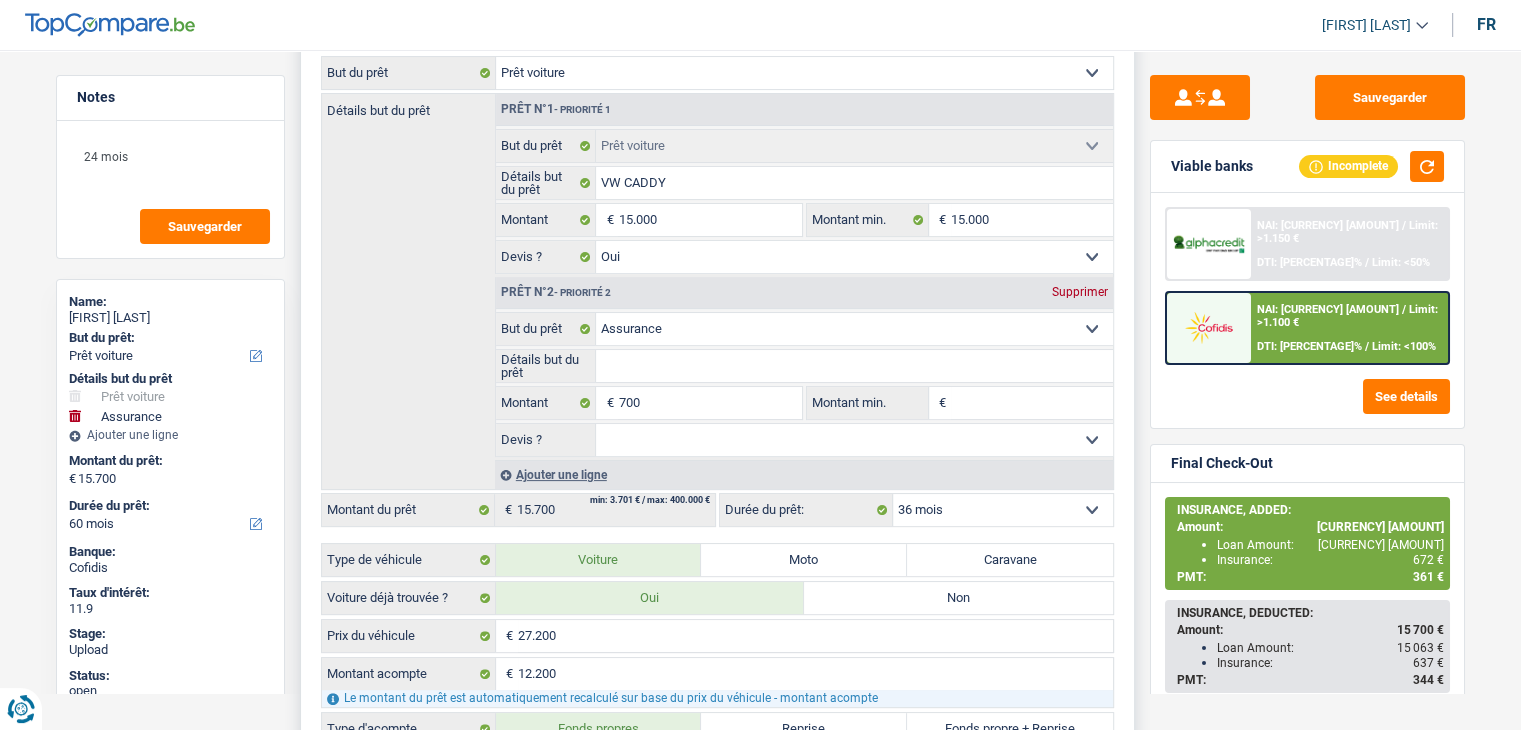 click on "12 mois 18 mois 24 mois 30 mois 36 mois 42 mois 48 mois 60 mois
Sélectionner une option" at bounding box center [1003, 510] 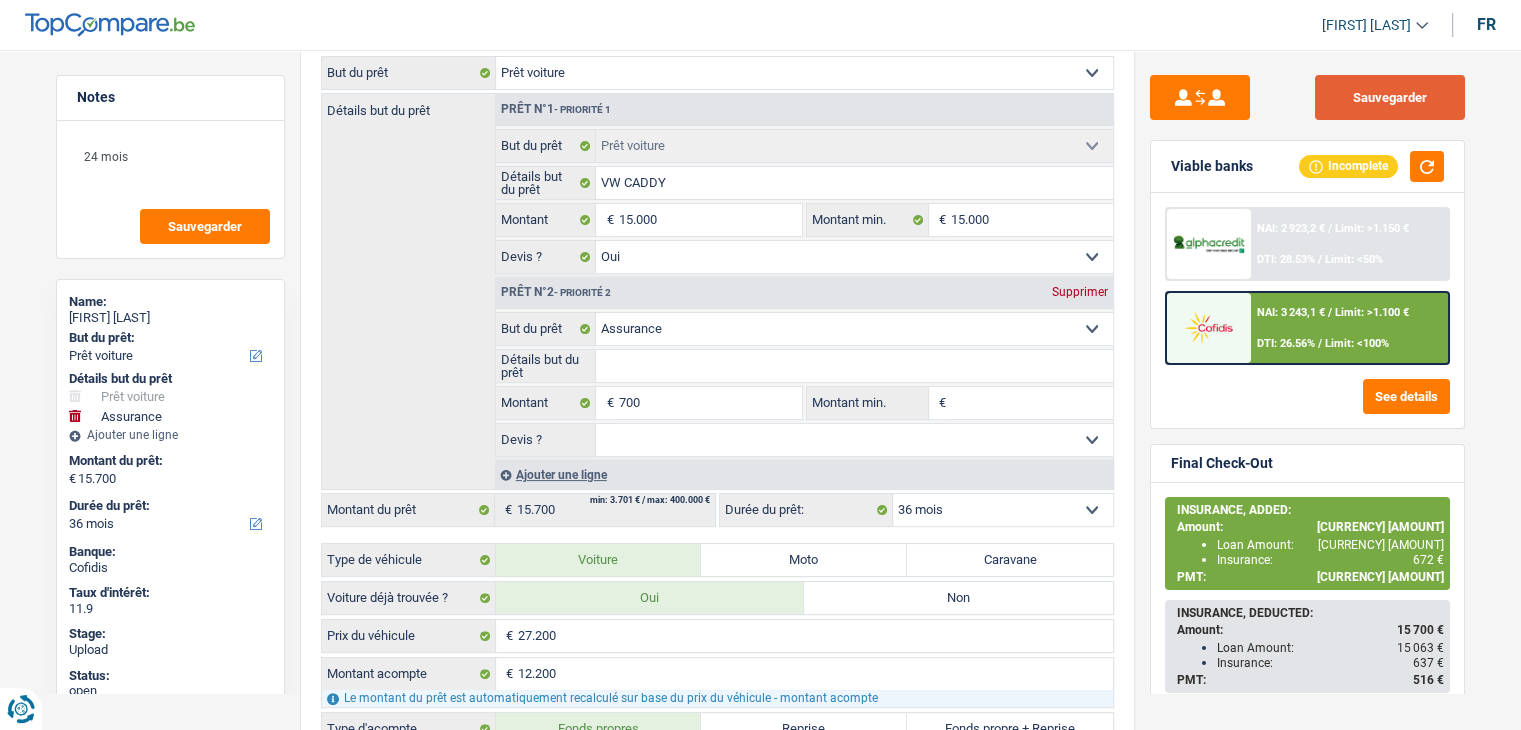 click on "Sauvegarder" at bounding box center [1390, 97] 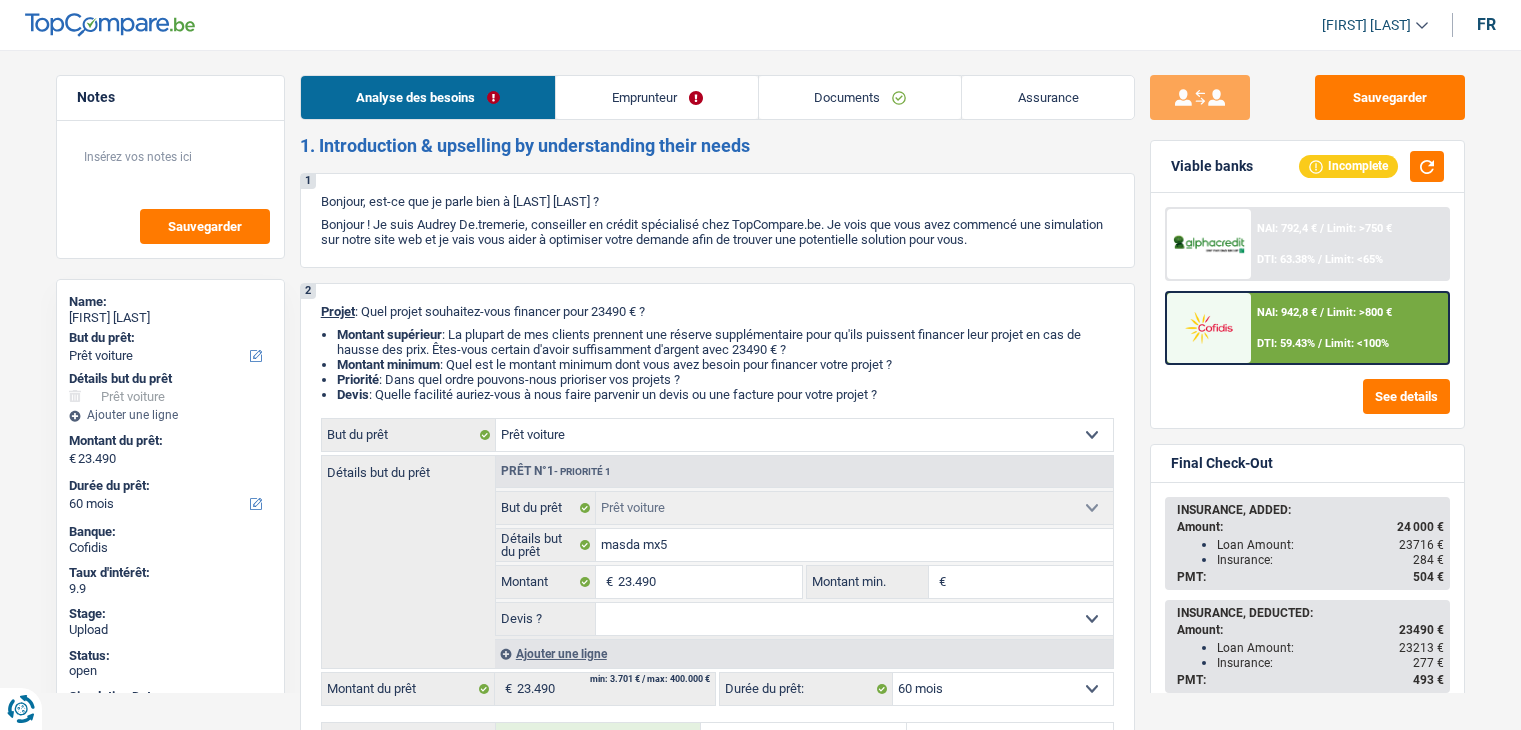 scroll, scrollTop: 0, scrollLeft: 0, axis: both 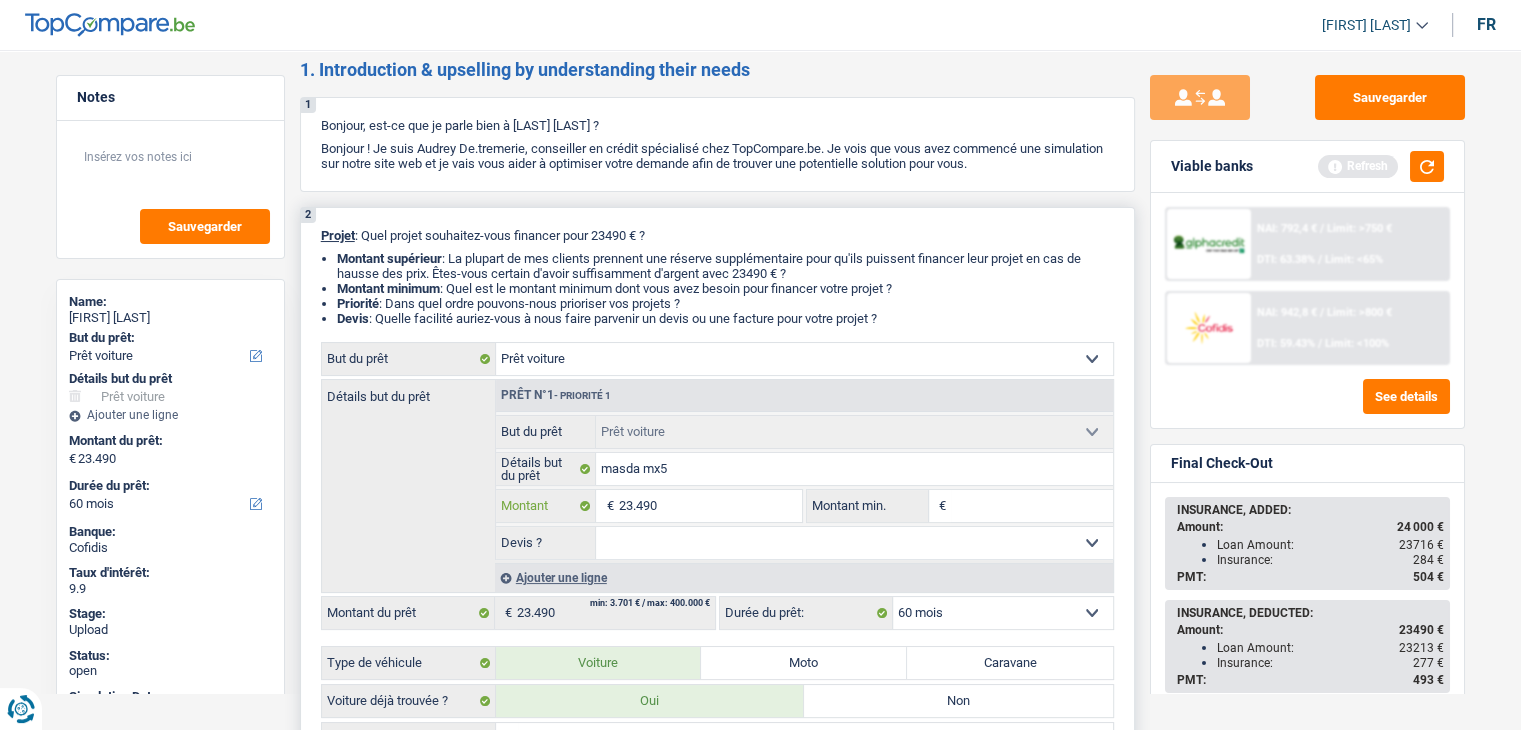 click on "23.490" at bounding box center [709, 506] 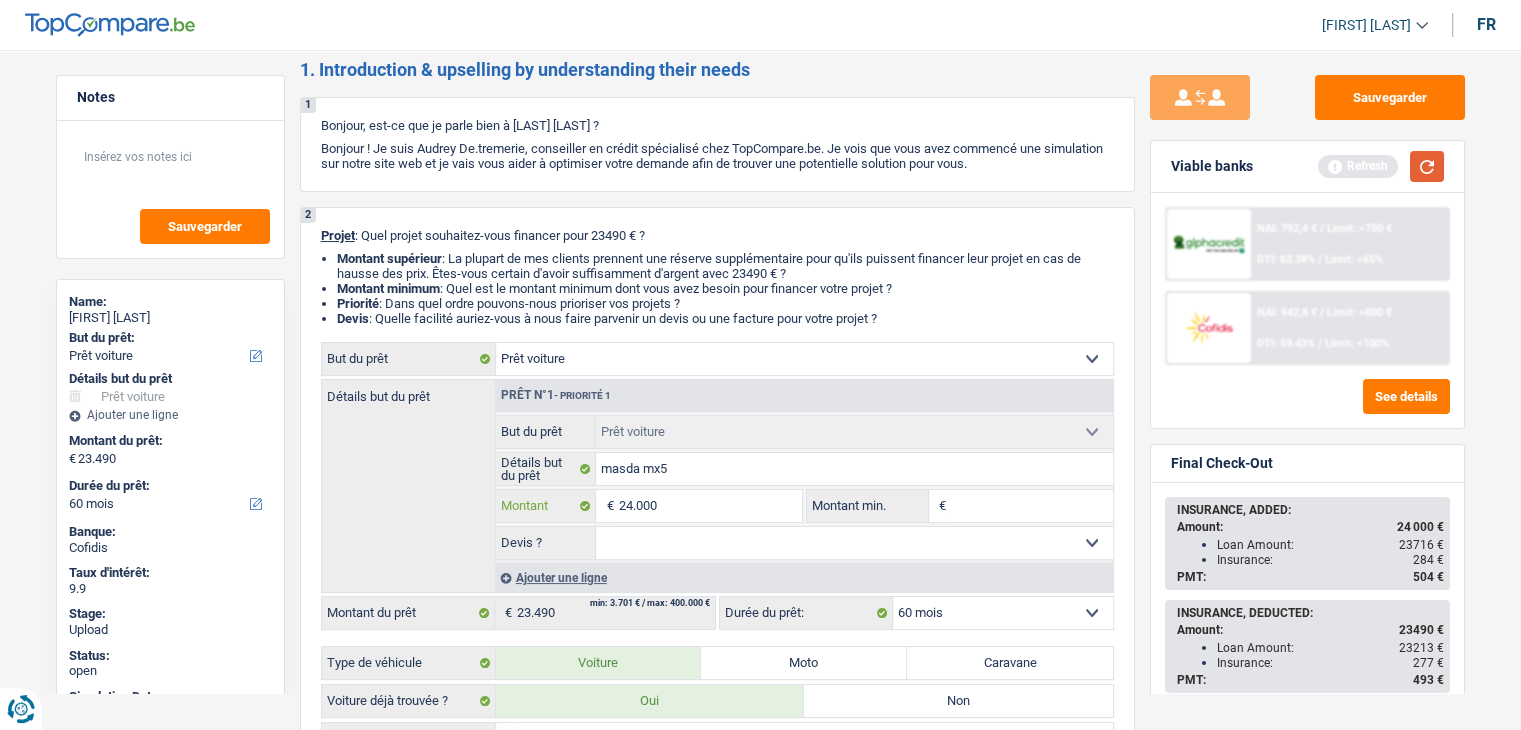 type on "24.000" 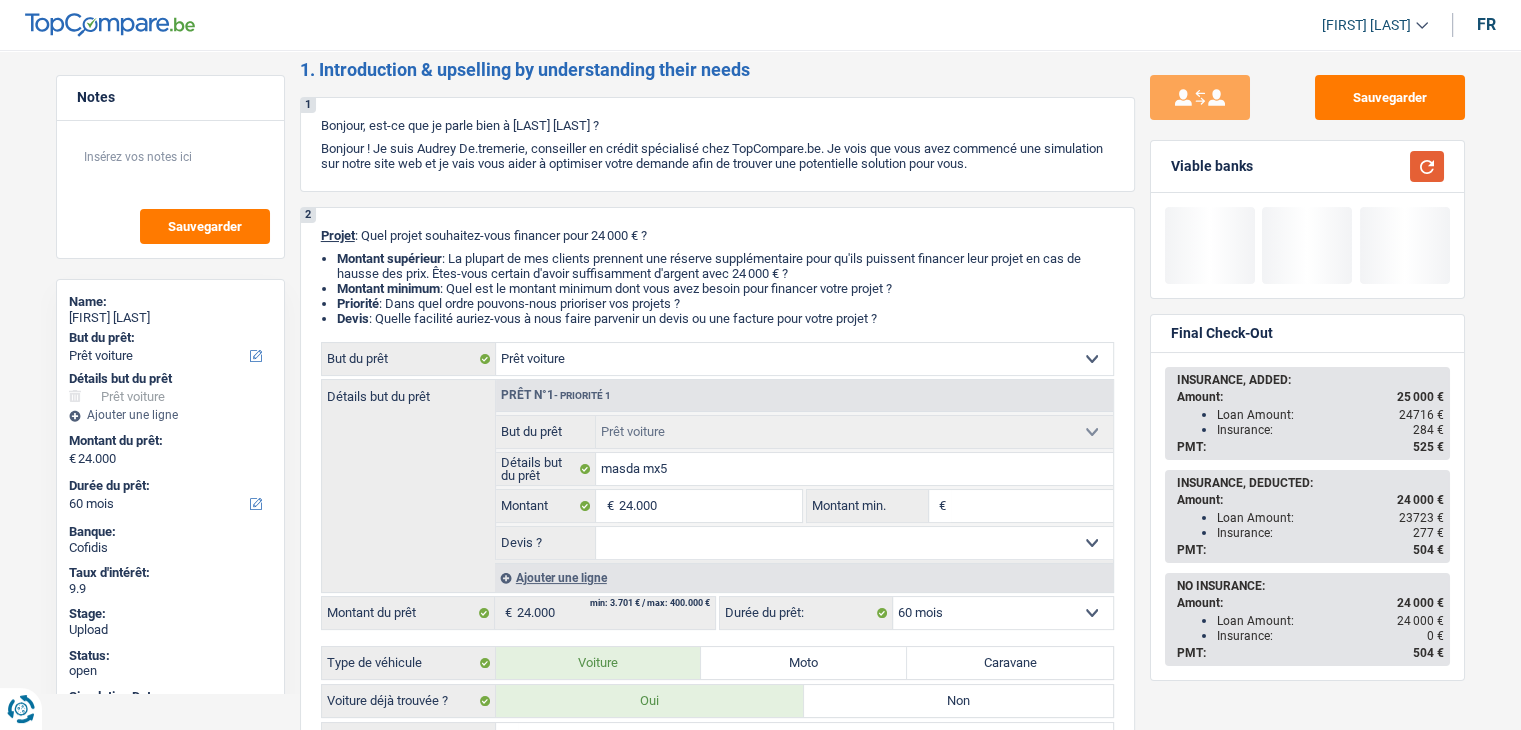 click at bounding box center (1427, 166) 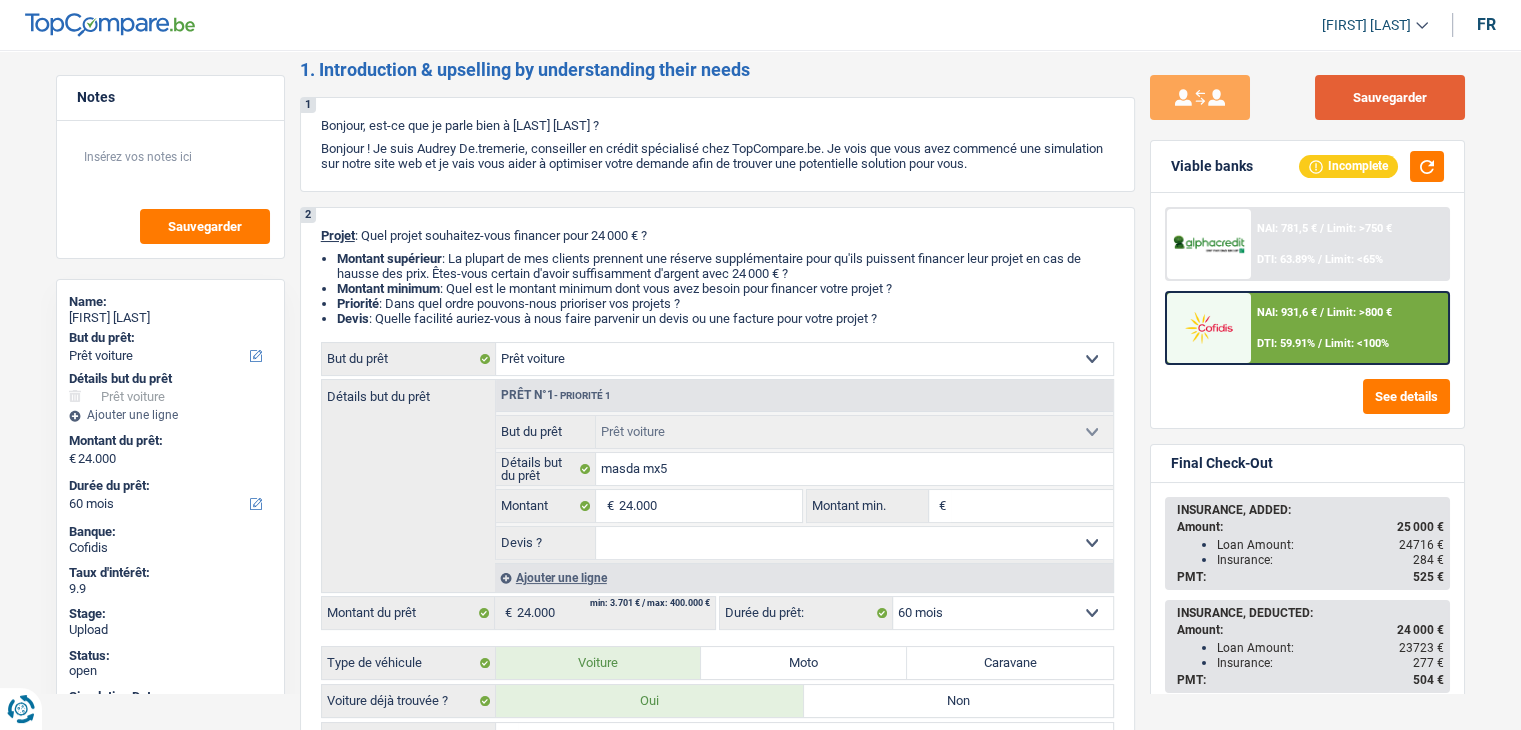 click on "Sauvegarder" at bounding box center [1390, 97] 